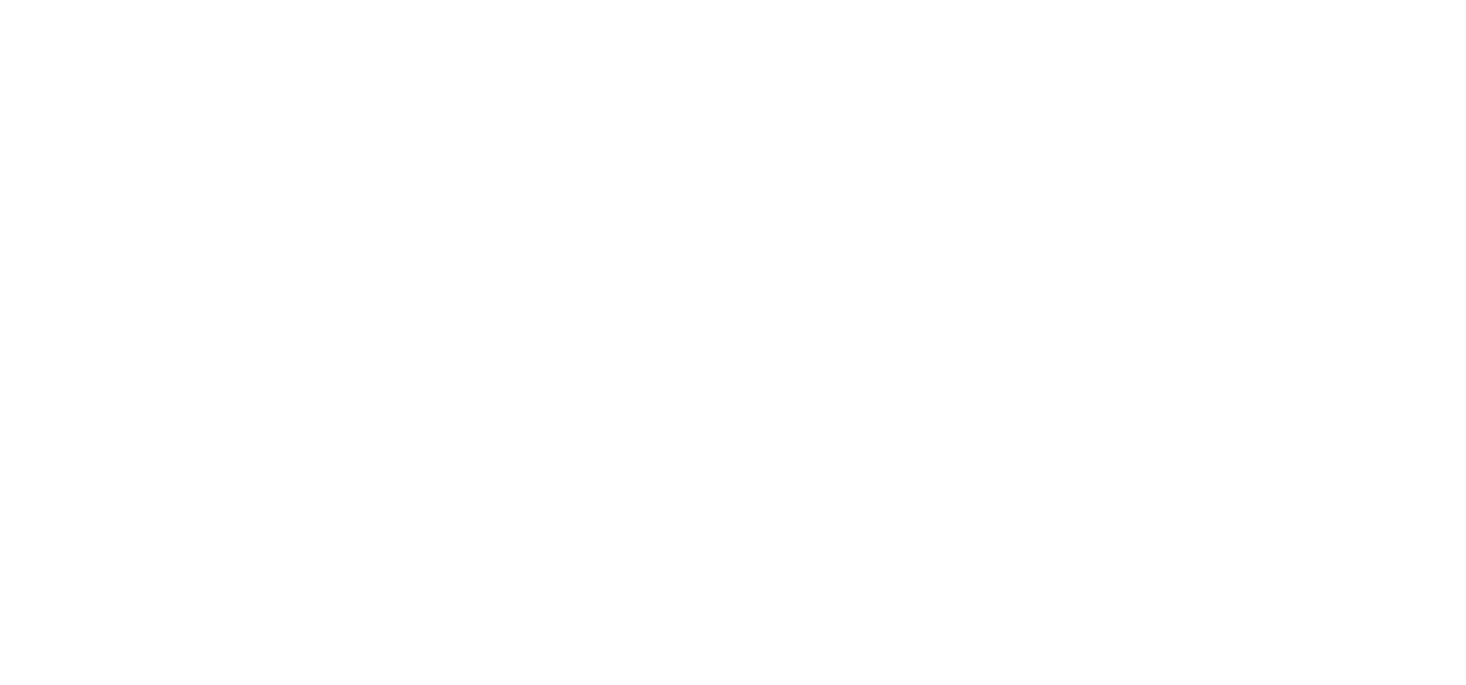 scroll, scrollTop: 0, scrollLeft: 0, axis: both 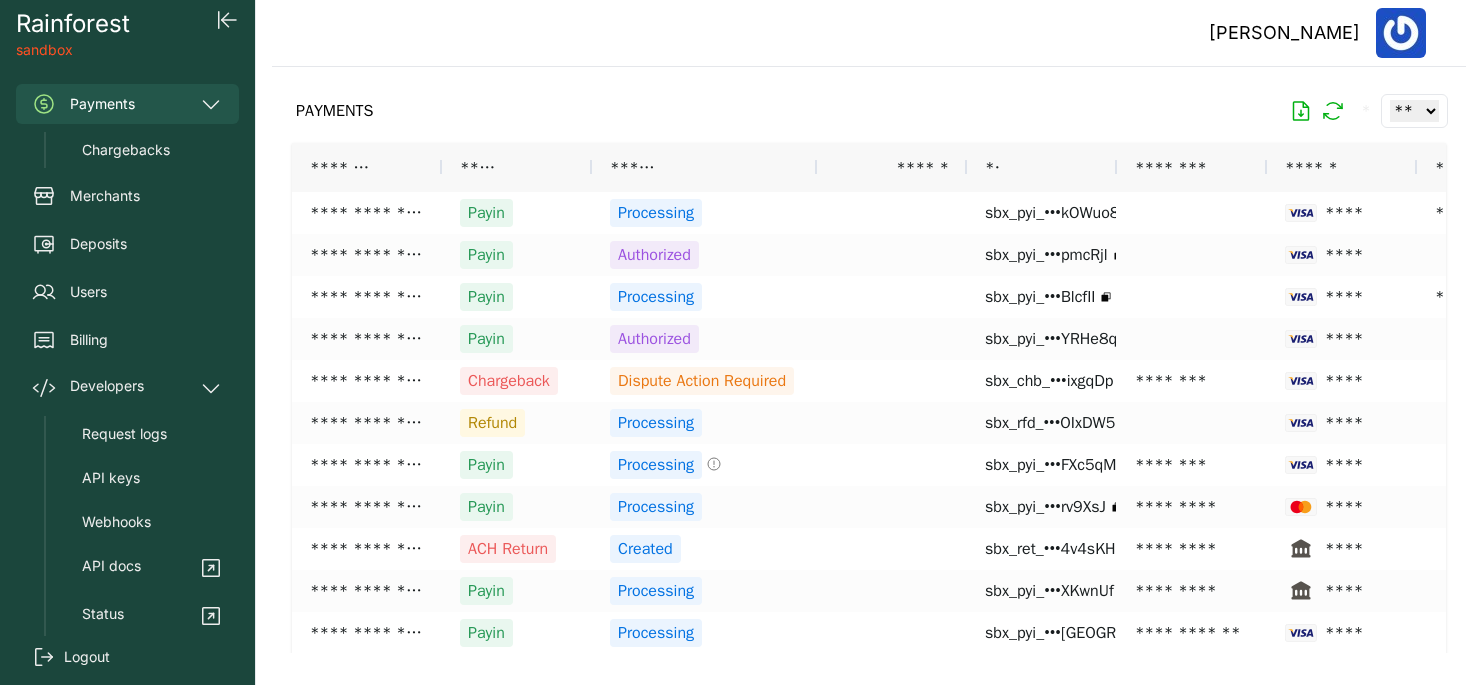 click on "Logout" at bounding box center [87, 657] 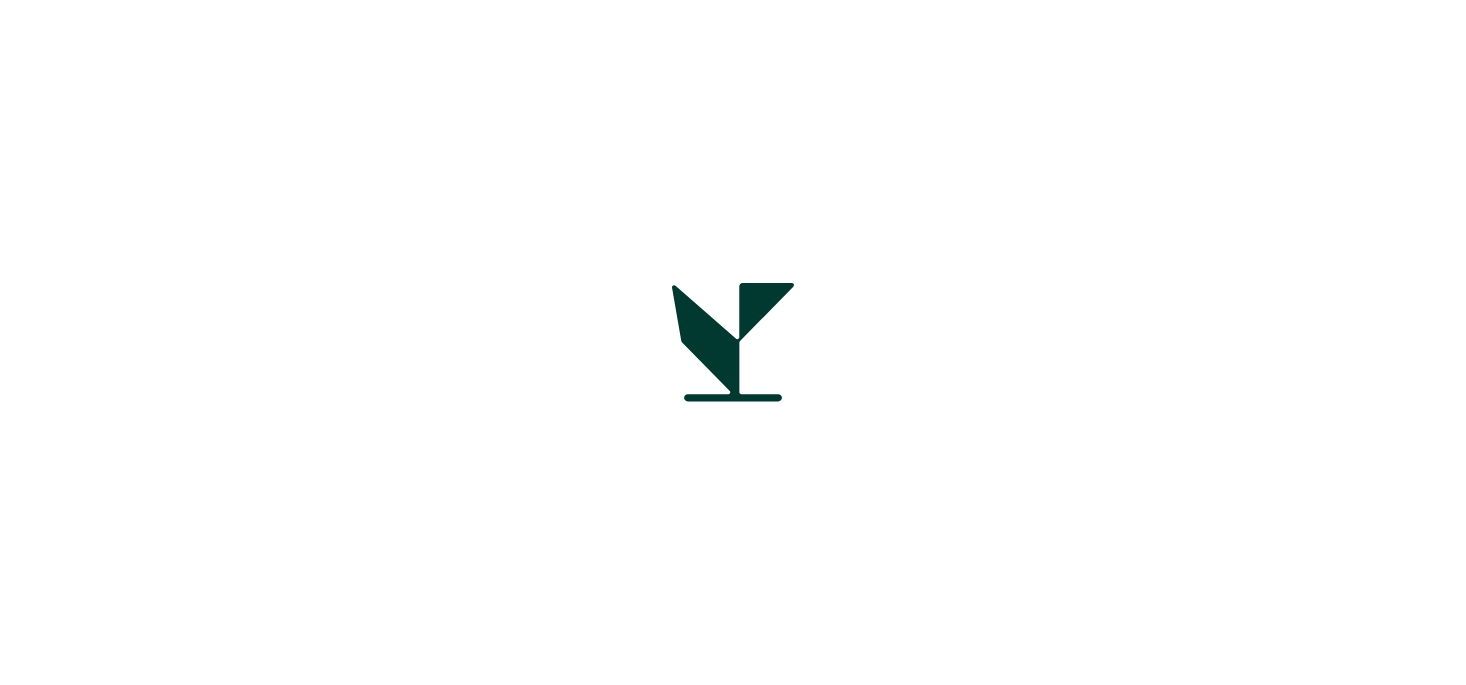 scroll, scrollTop: 0, scrollLeft: 0, axis: both 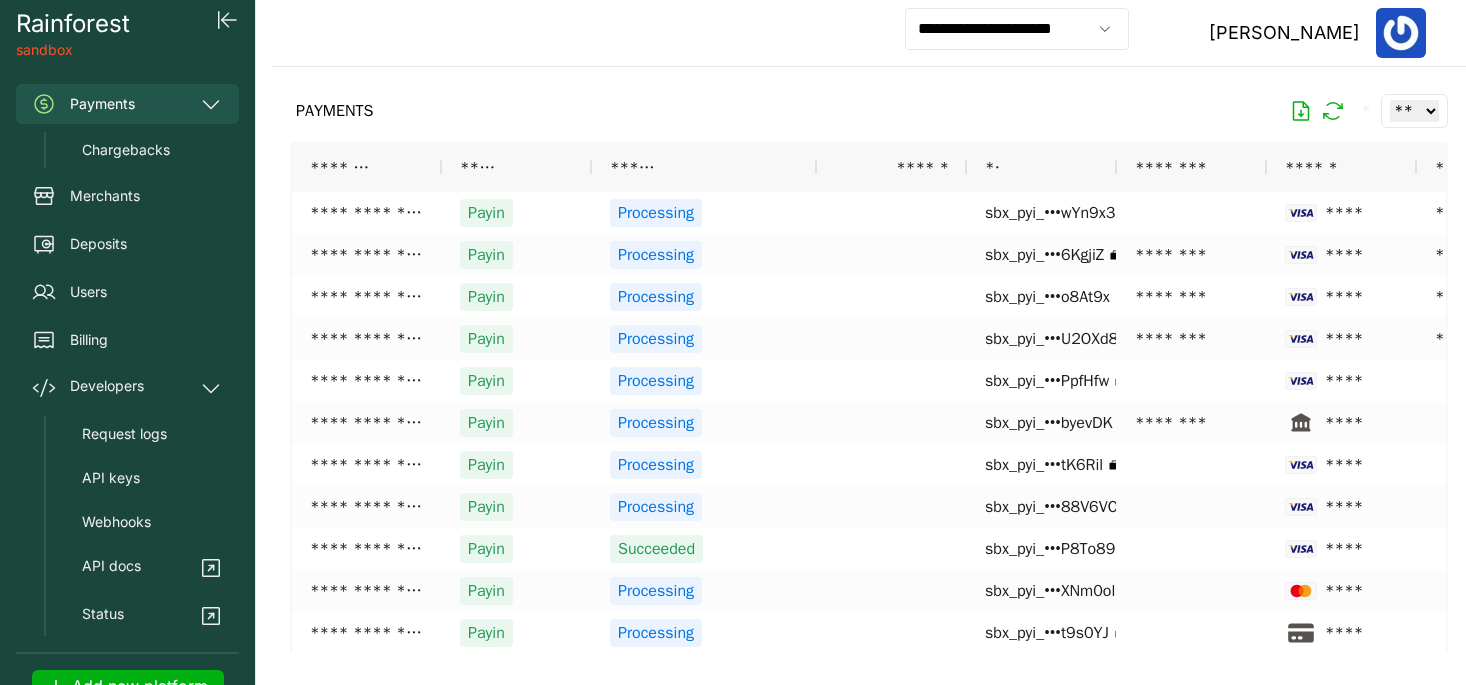 click on "**********" at bounding box center [869, 33] 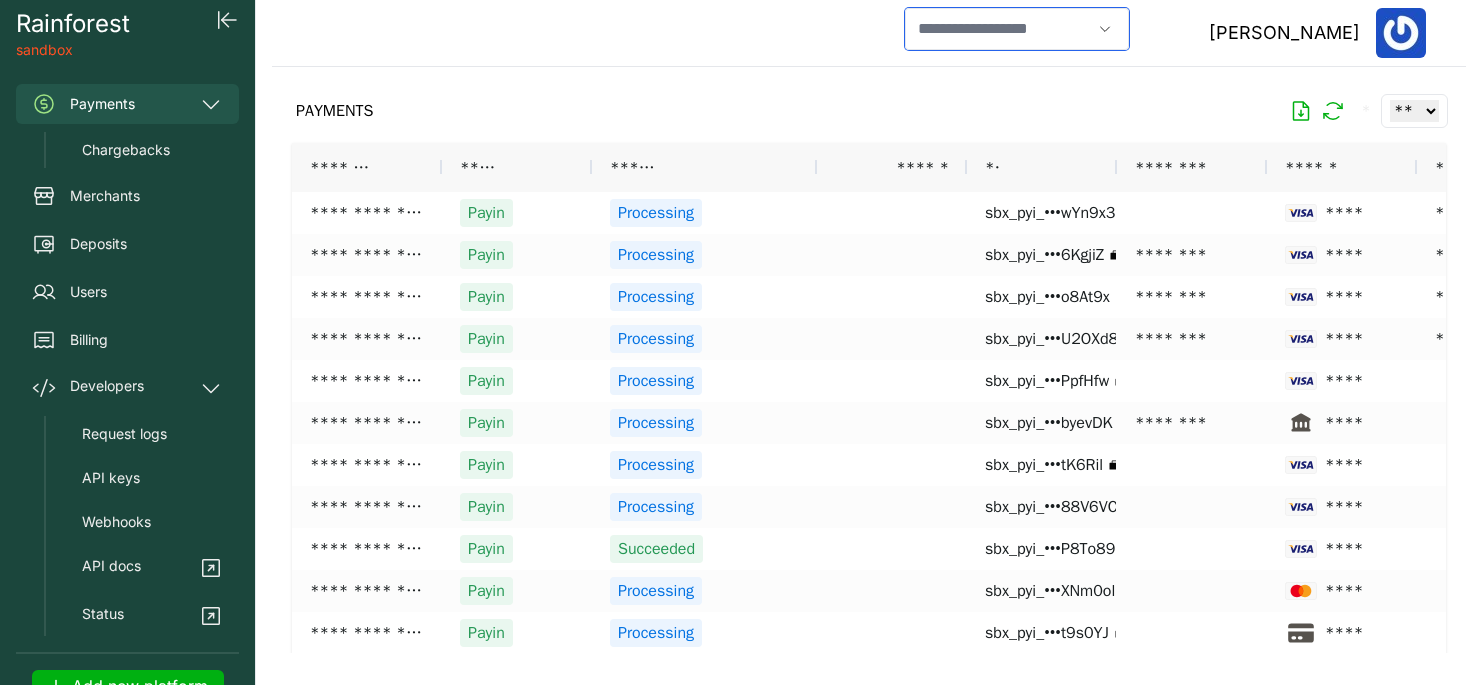 click at bounding box center [998, 29] 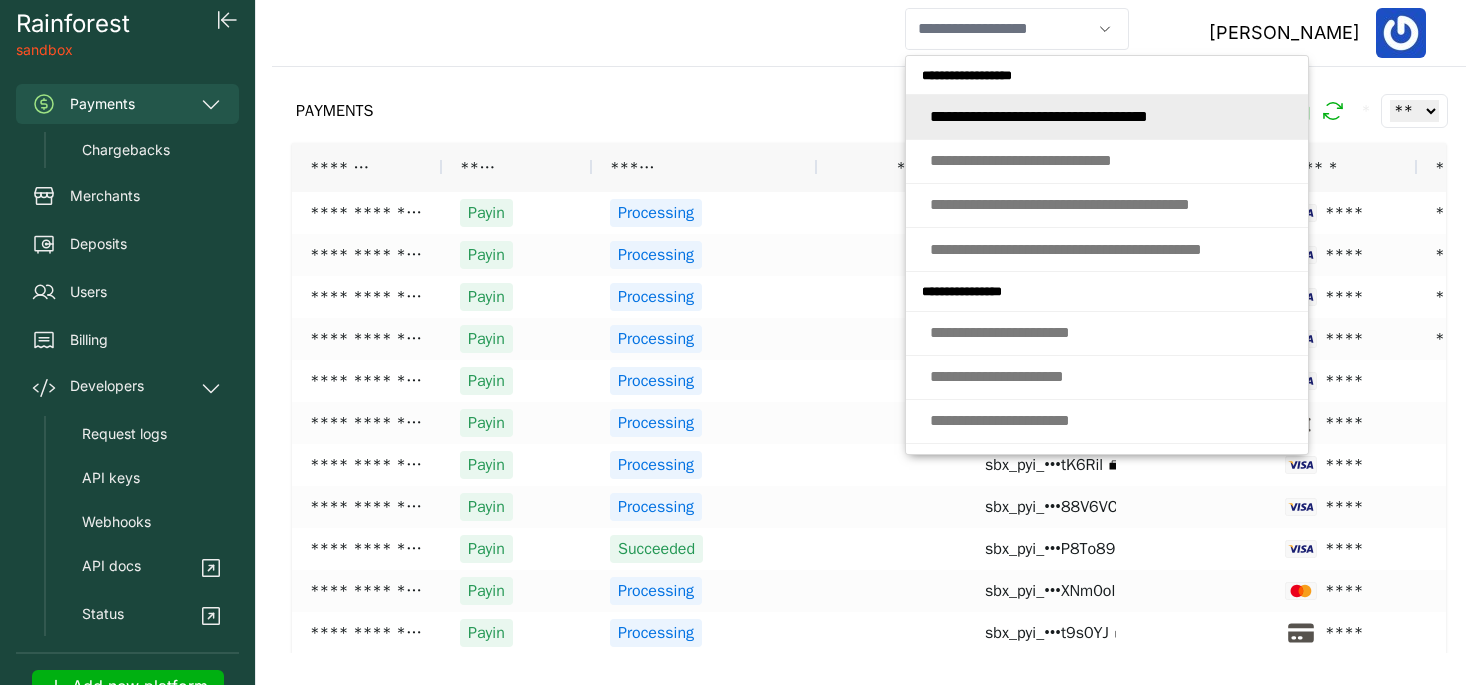 type on "**********" 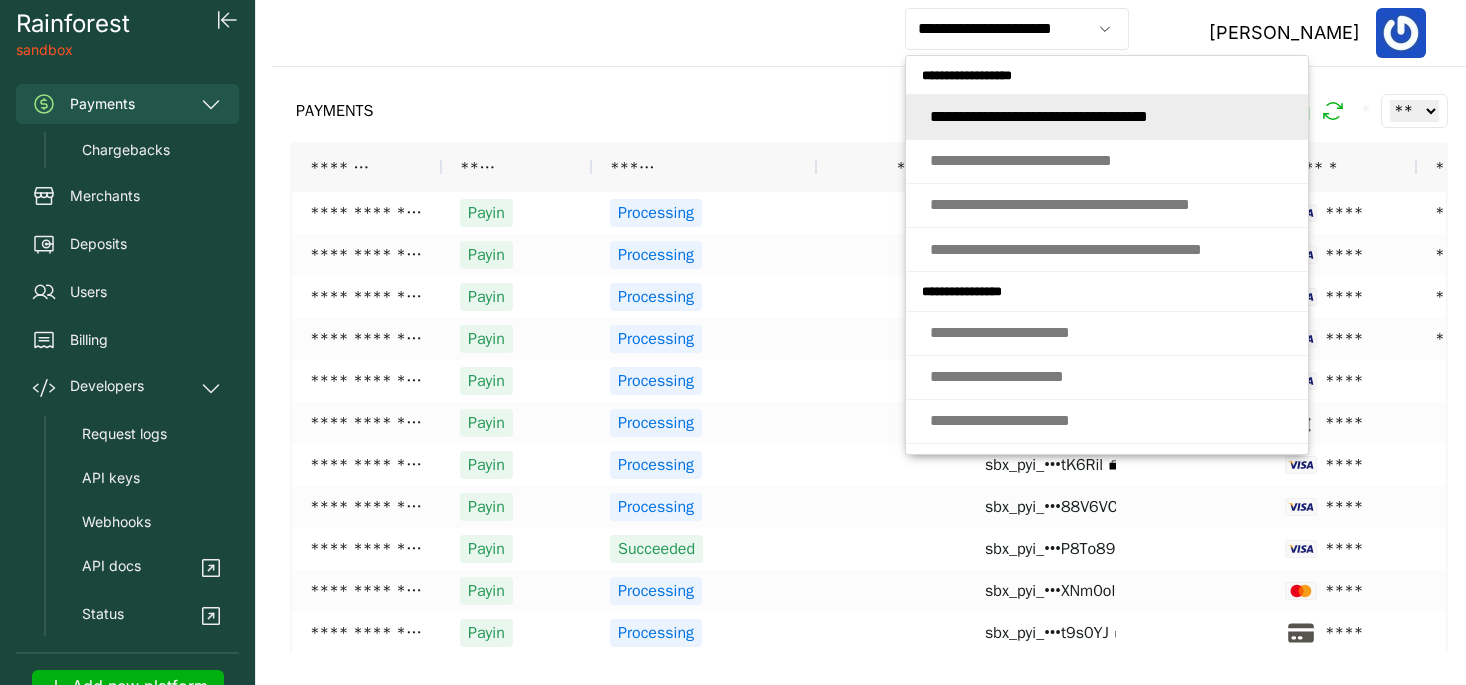 drag, startPoint x: 791, startPoint y: 71, endPoint x: 752, endPoint y: 14, distance: 69.065186 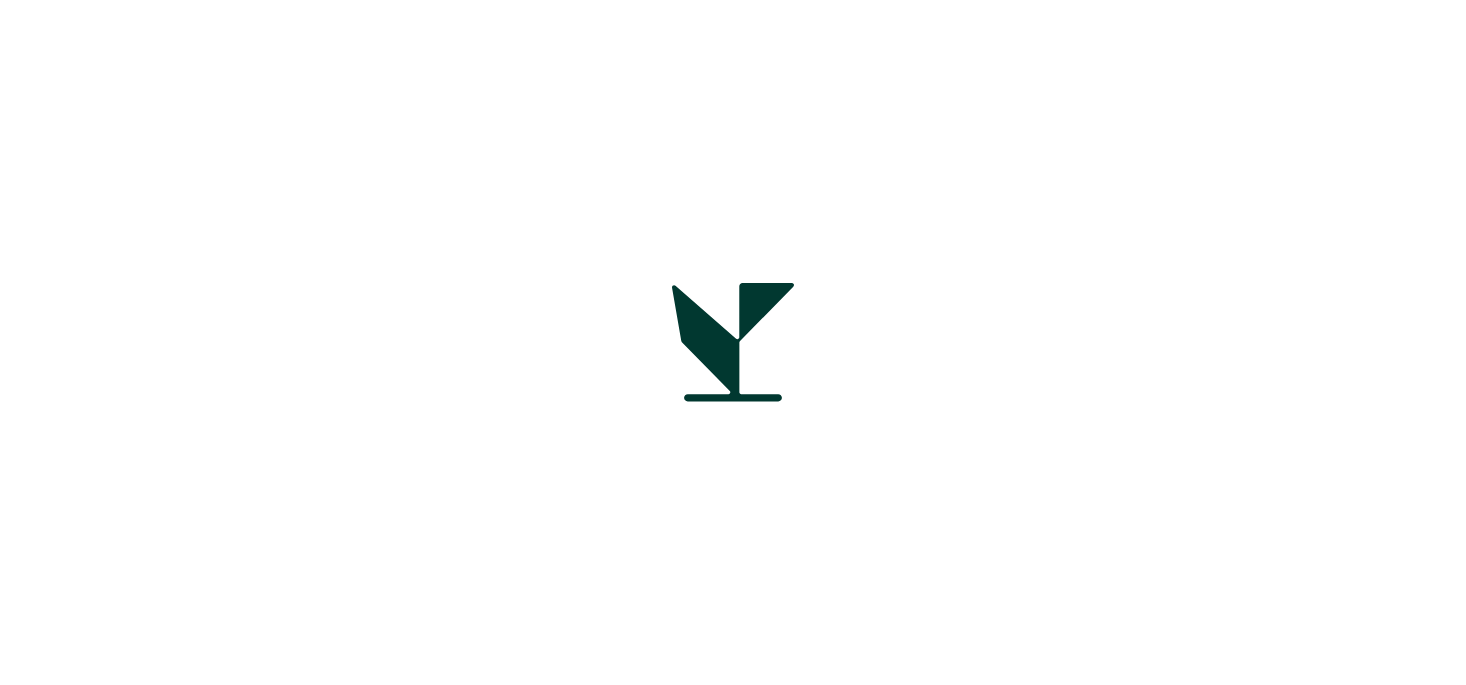 scroll, scrollTop: 0, scrollLeft: 0, axis: both 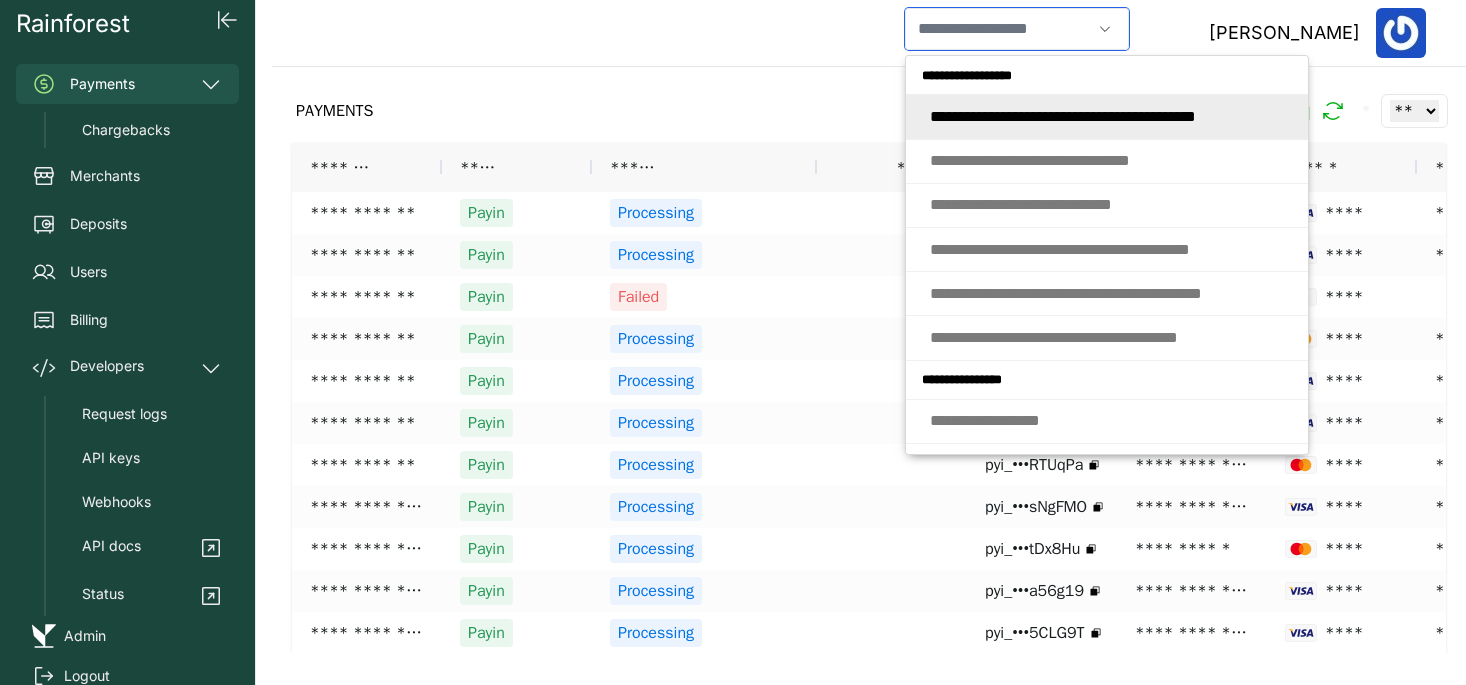 click at bounding box center (998, 29) 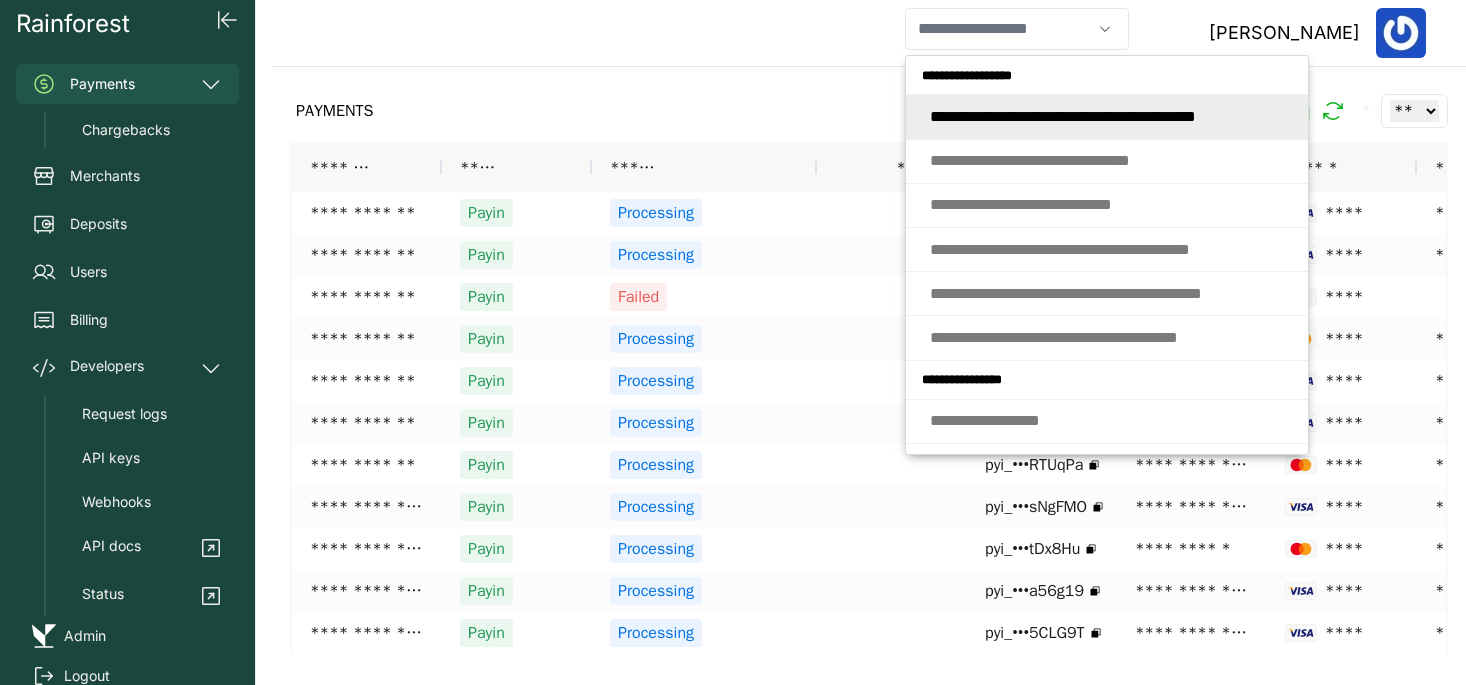 type on "**********" 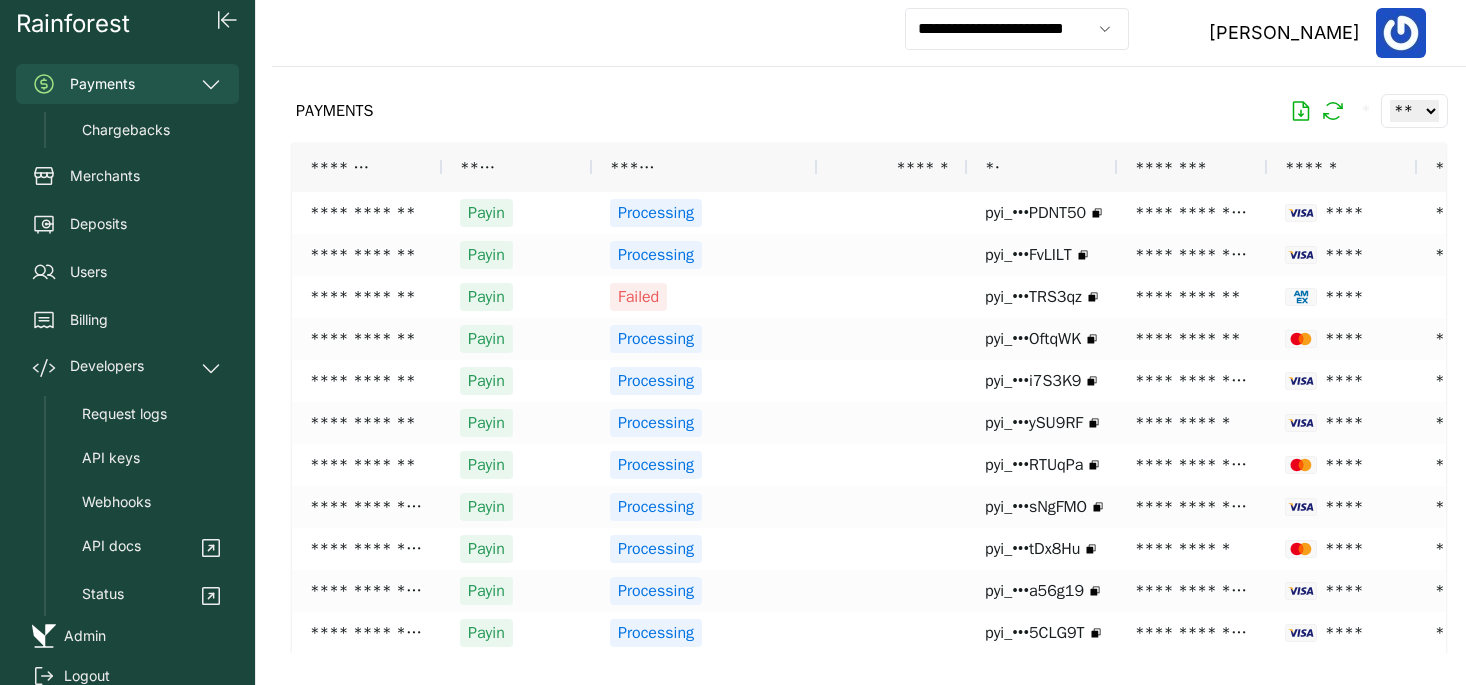 click on "**********" at bounding box center (869, 33) 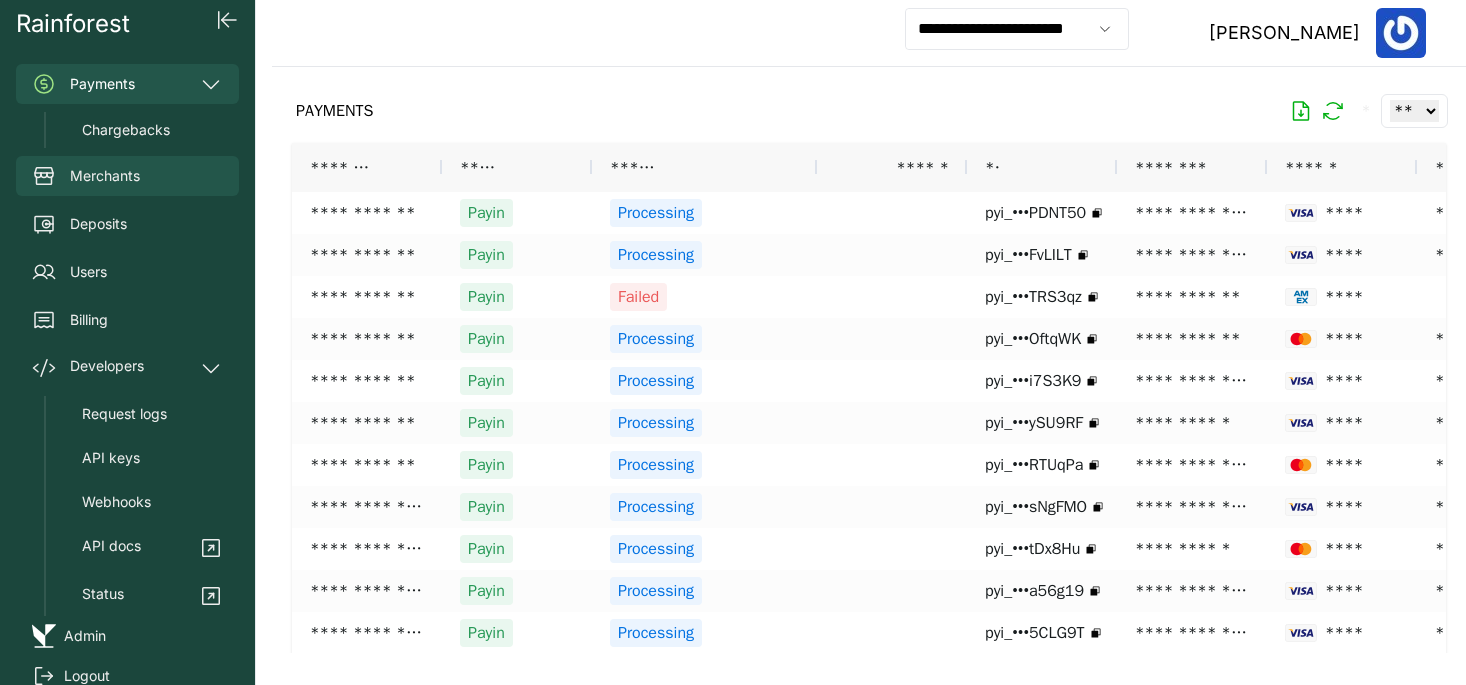 click on "Merchants" at bounding box center (105, 176) 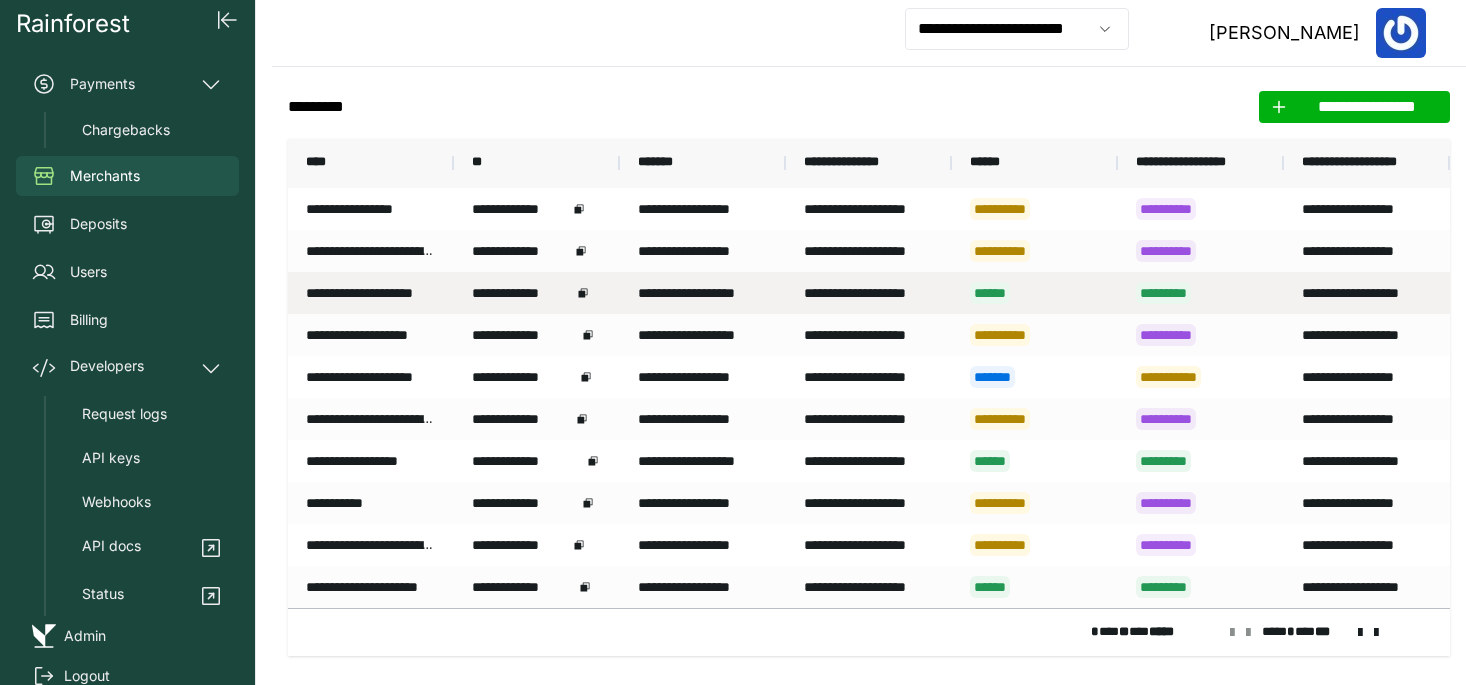 click on "**********" at bounding box center (371, 293) 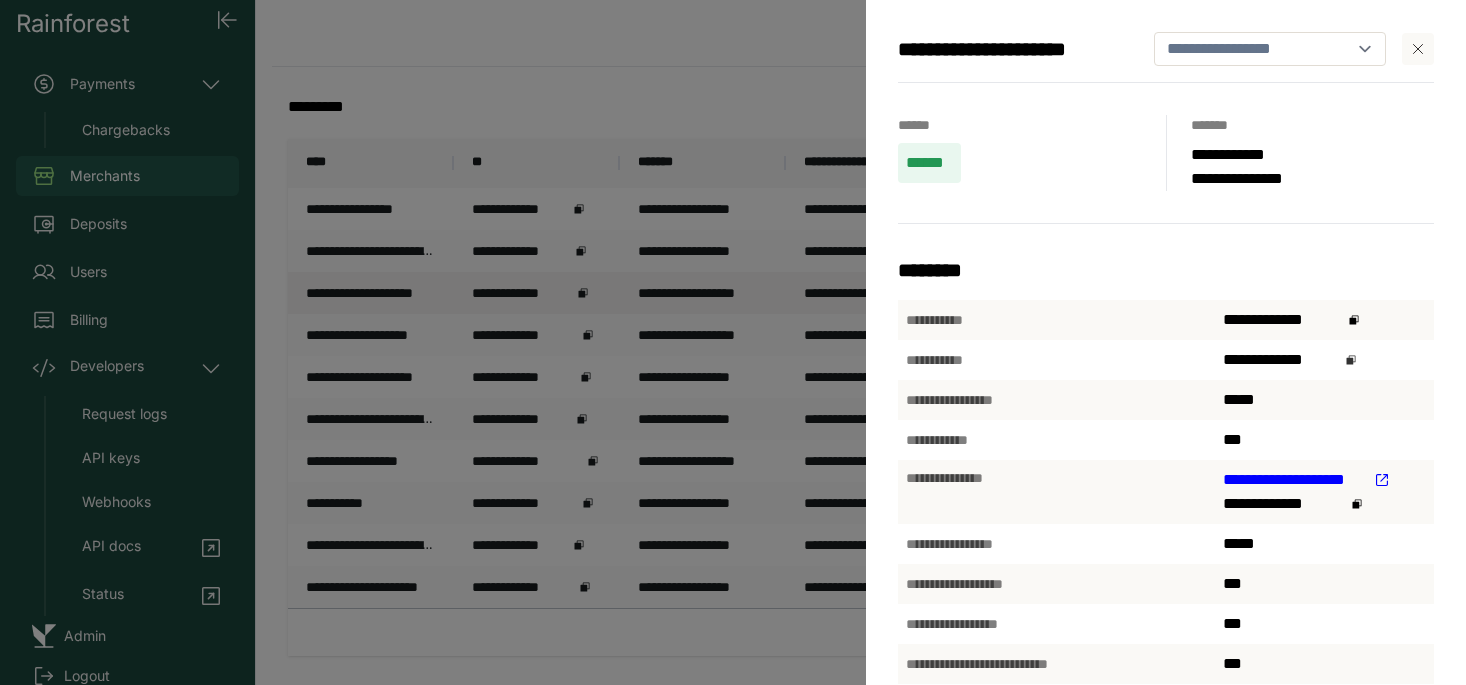 click 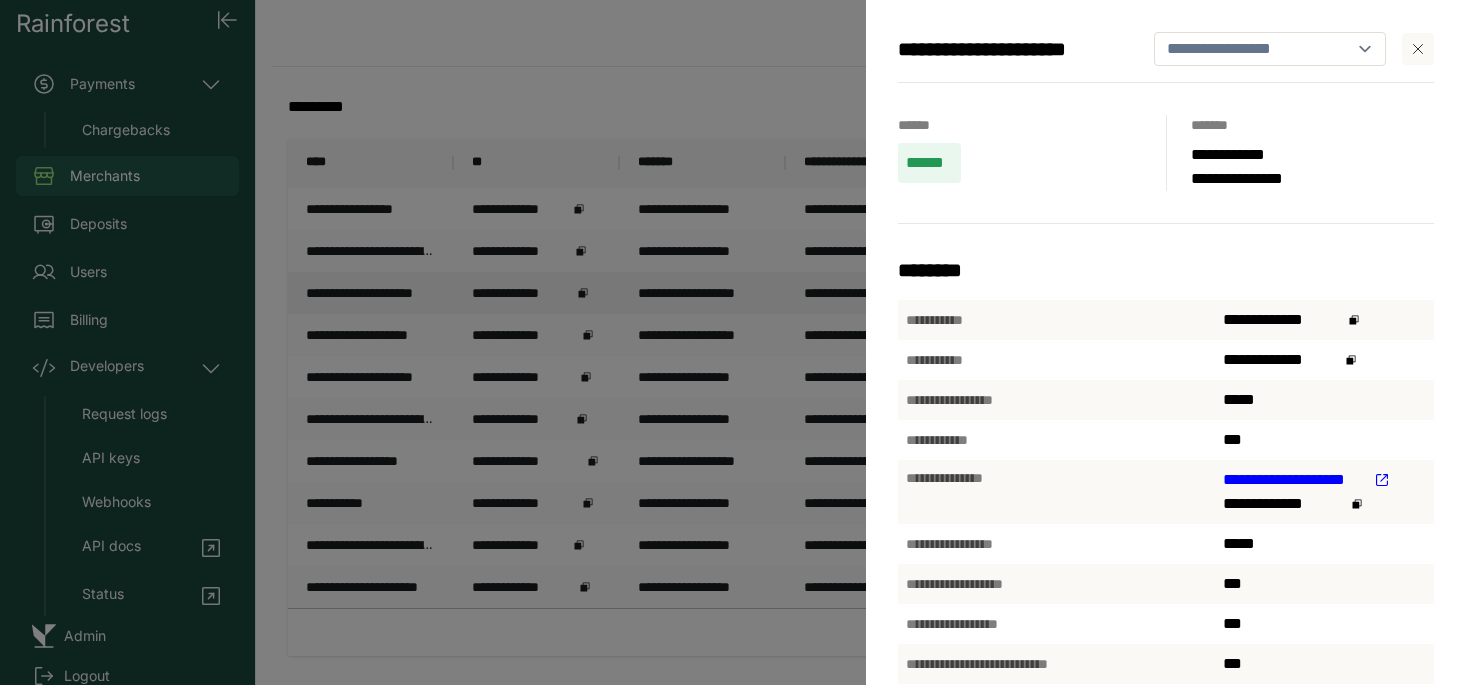 click on "**********" at bounding box center (733, 342) 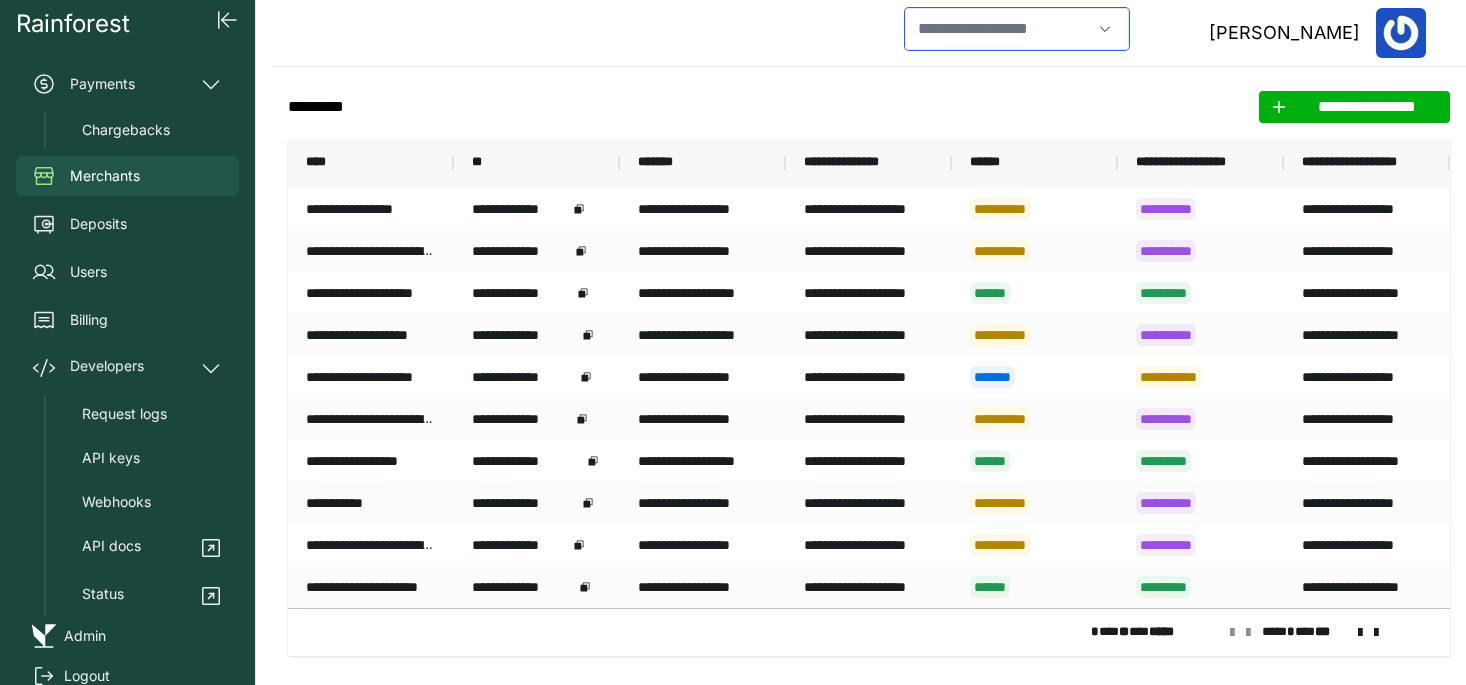 click at bounding box center (998, 29) 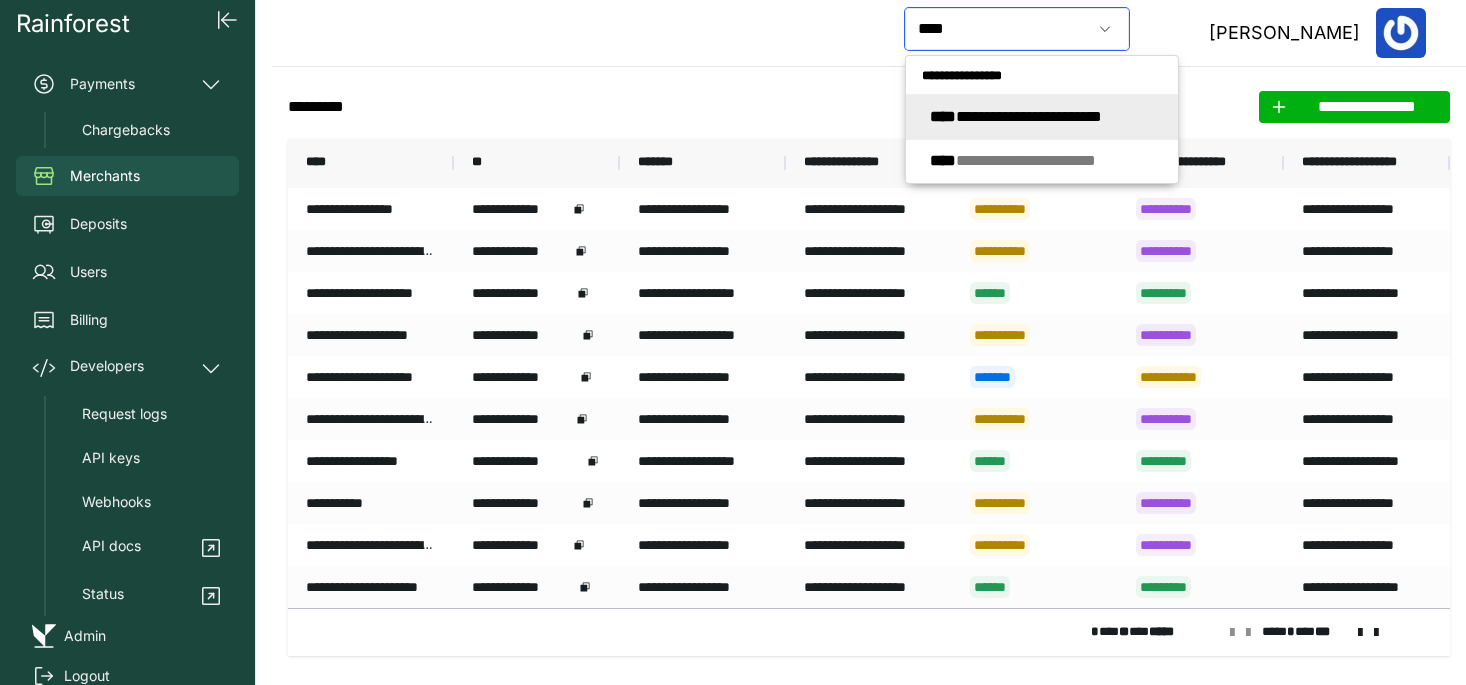 click on "**********" at bounding box center [1016, 116] 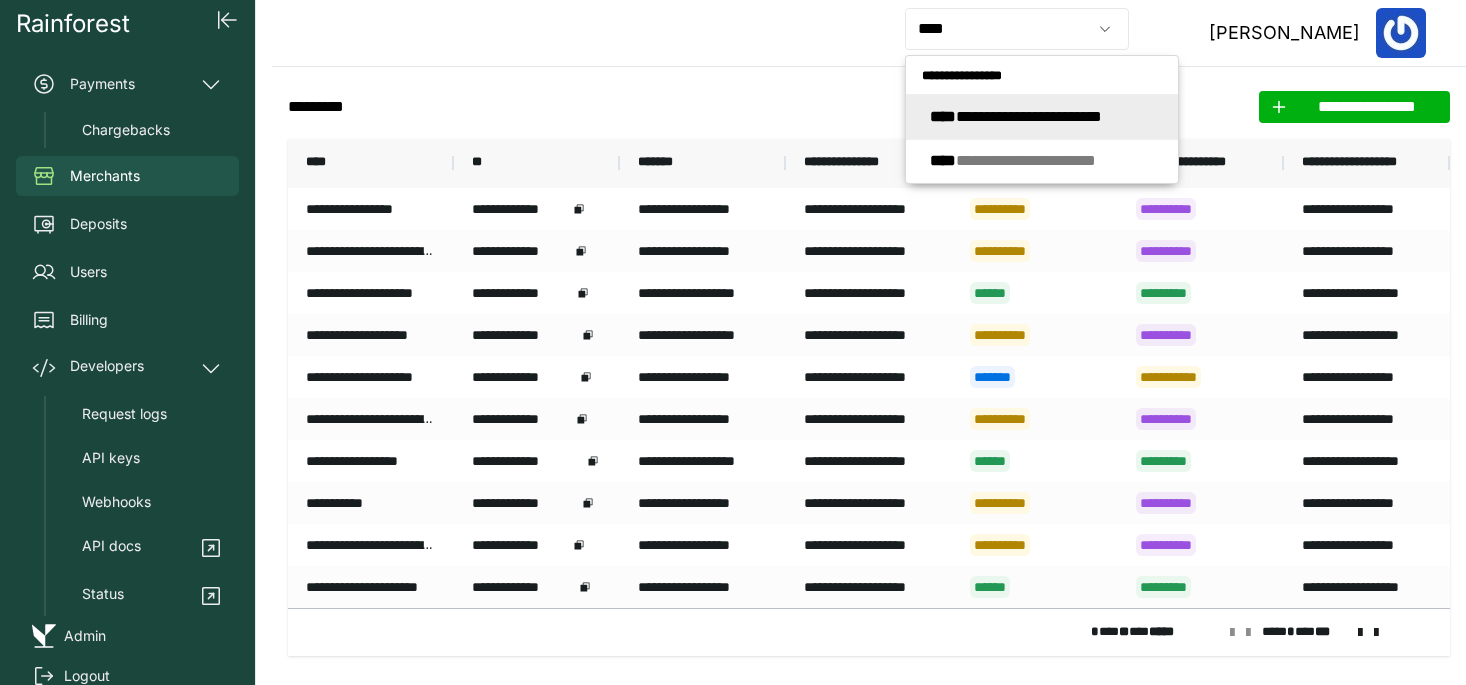 type on "**********" 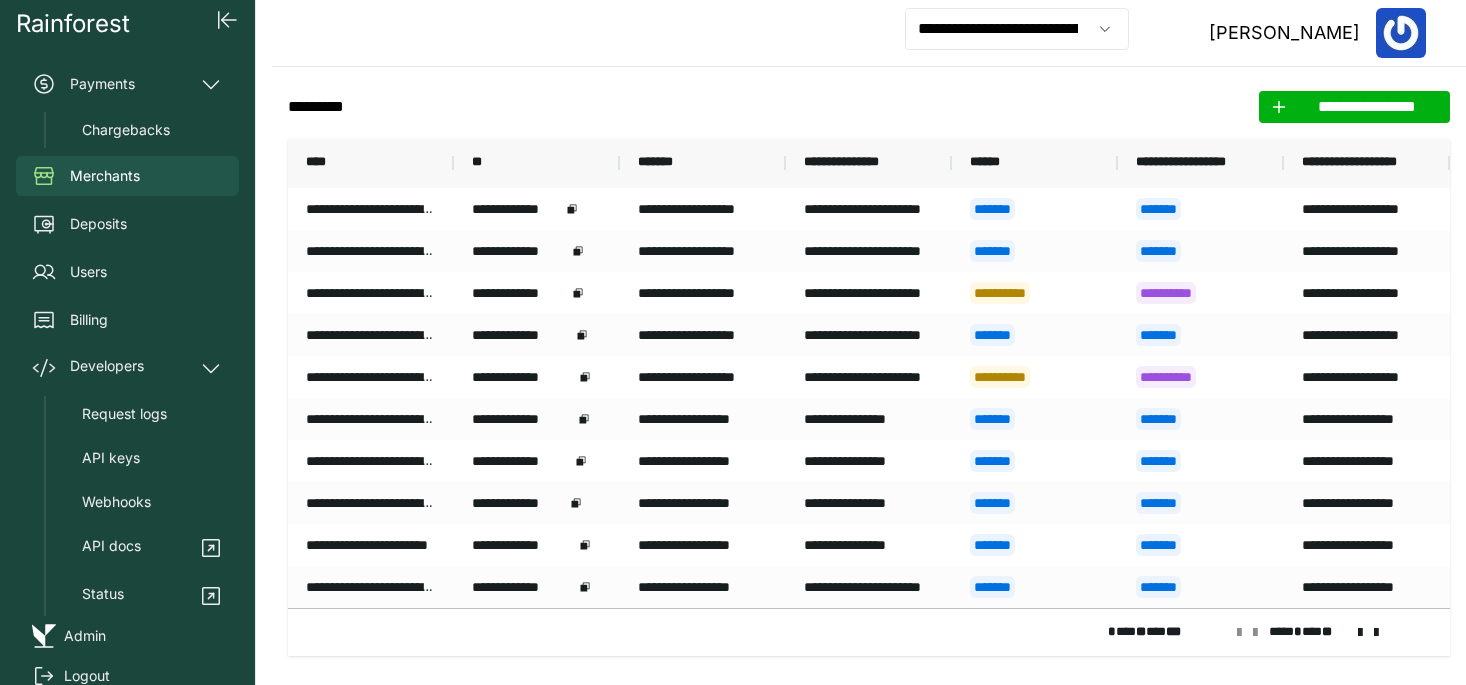 click at bounding box center (1360, 633) 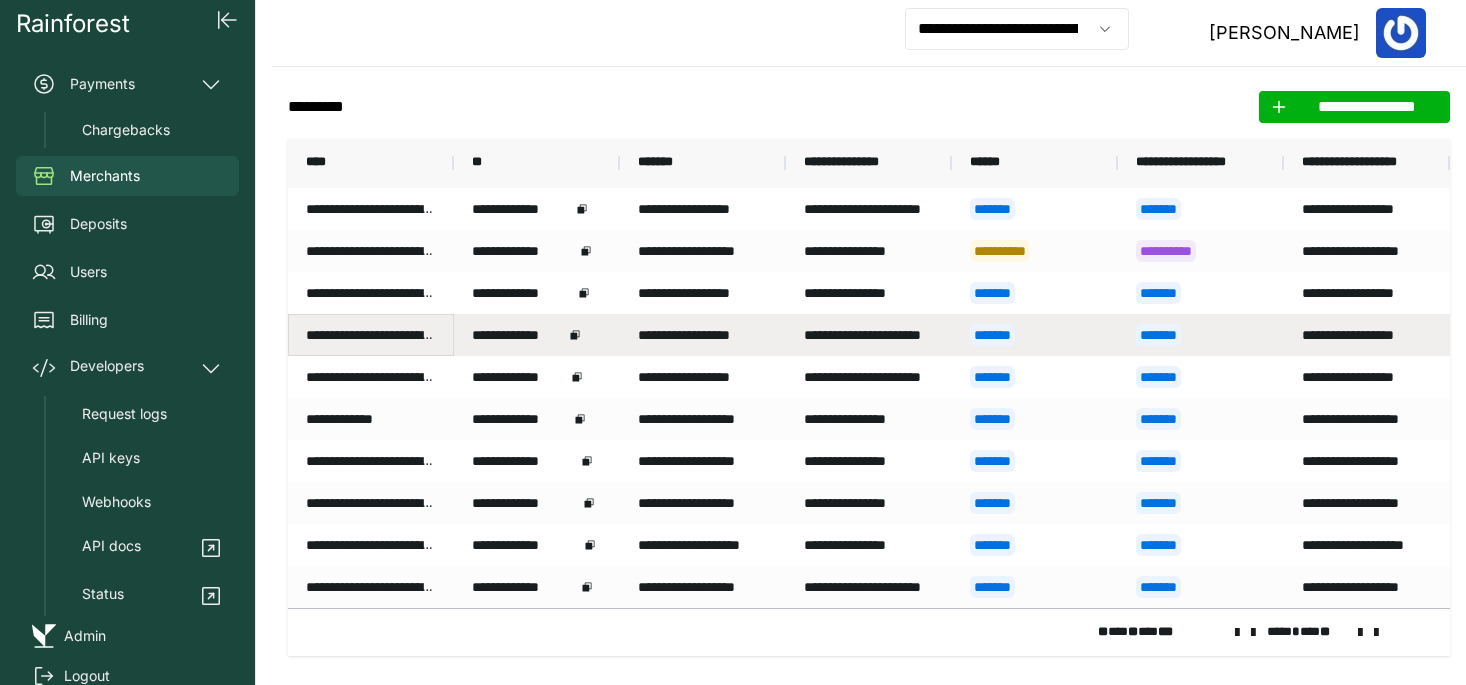 click on "**********" at bounding box center (371, 335) 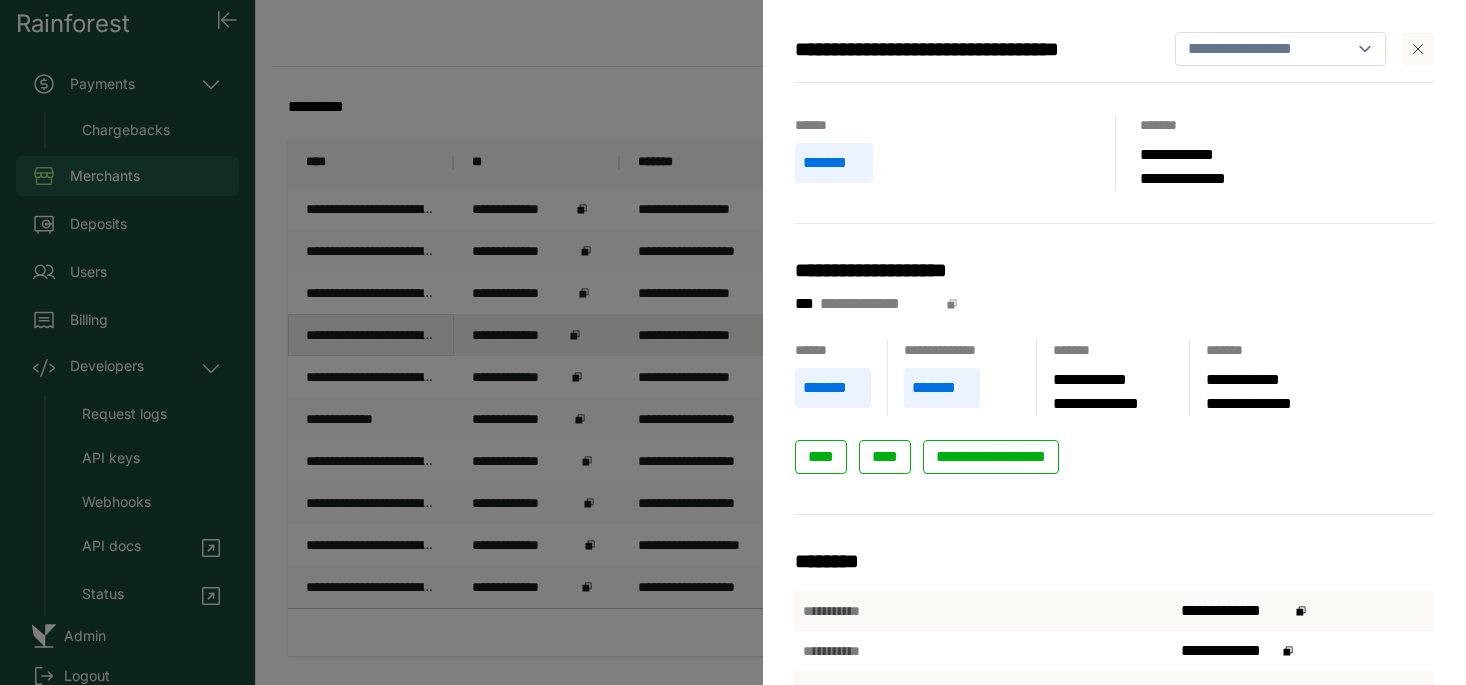 scroll, scrollTop: 137, scrollLeft: 0, axis: vertical 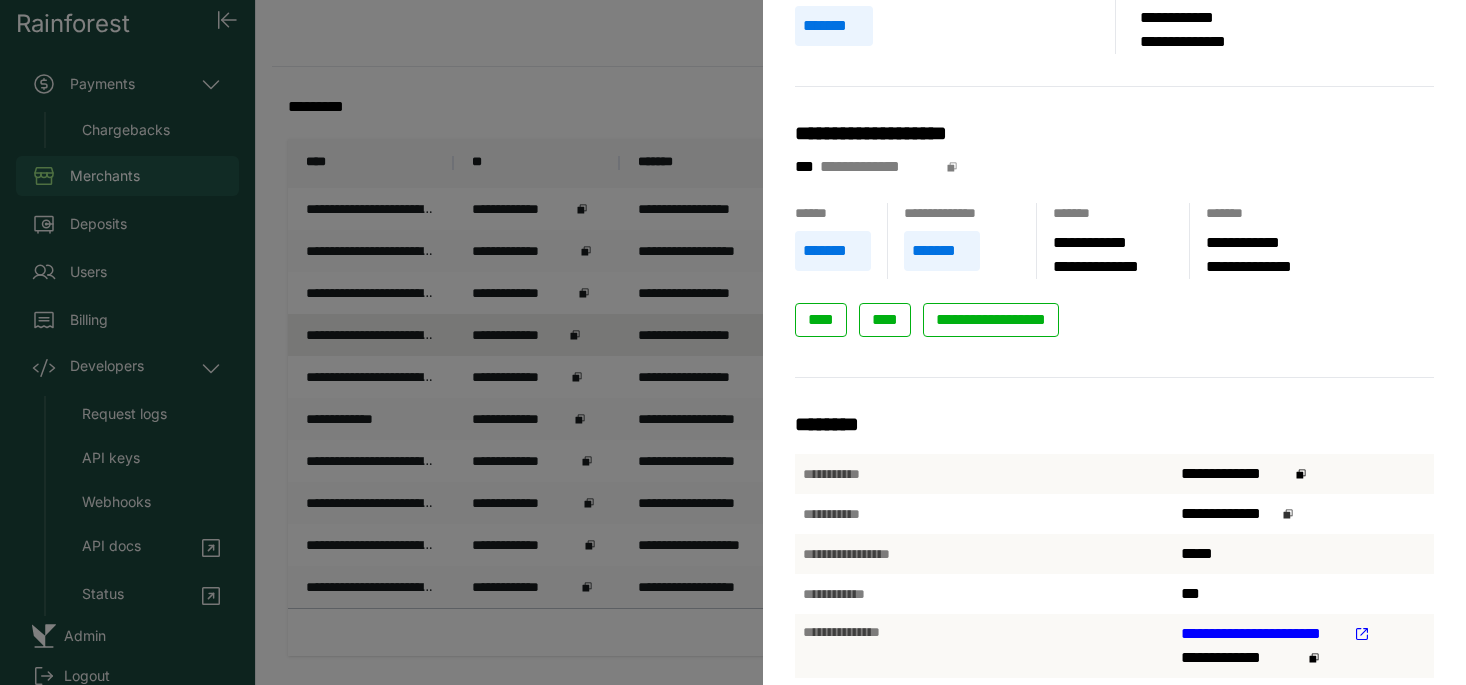 click 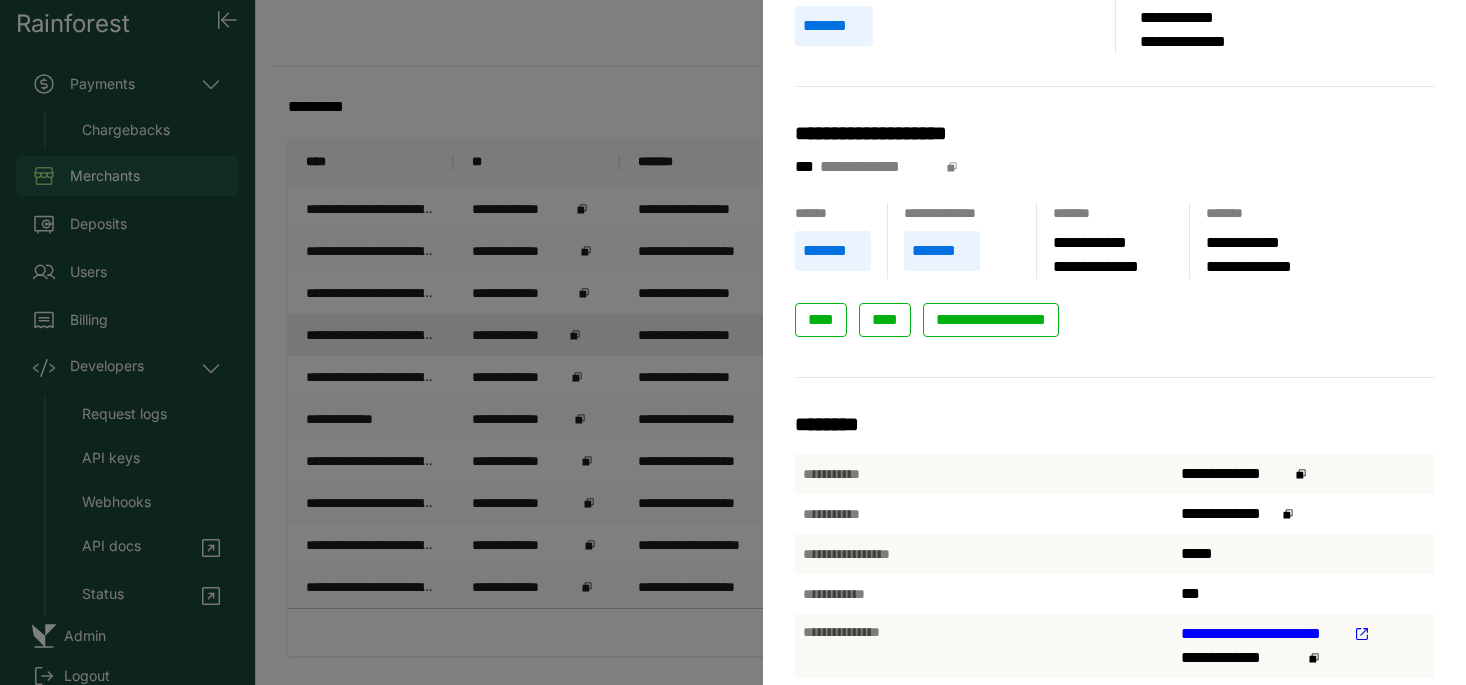 click on "**********" at bounding box center (733, 342) 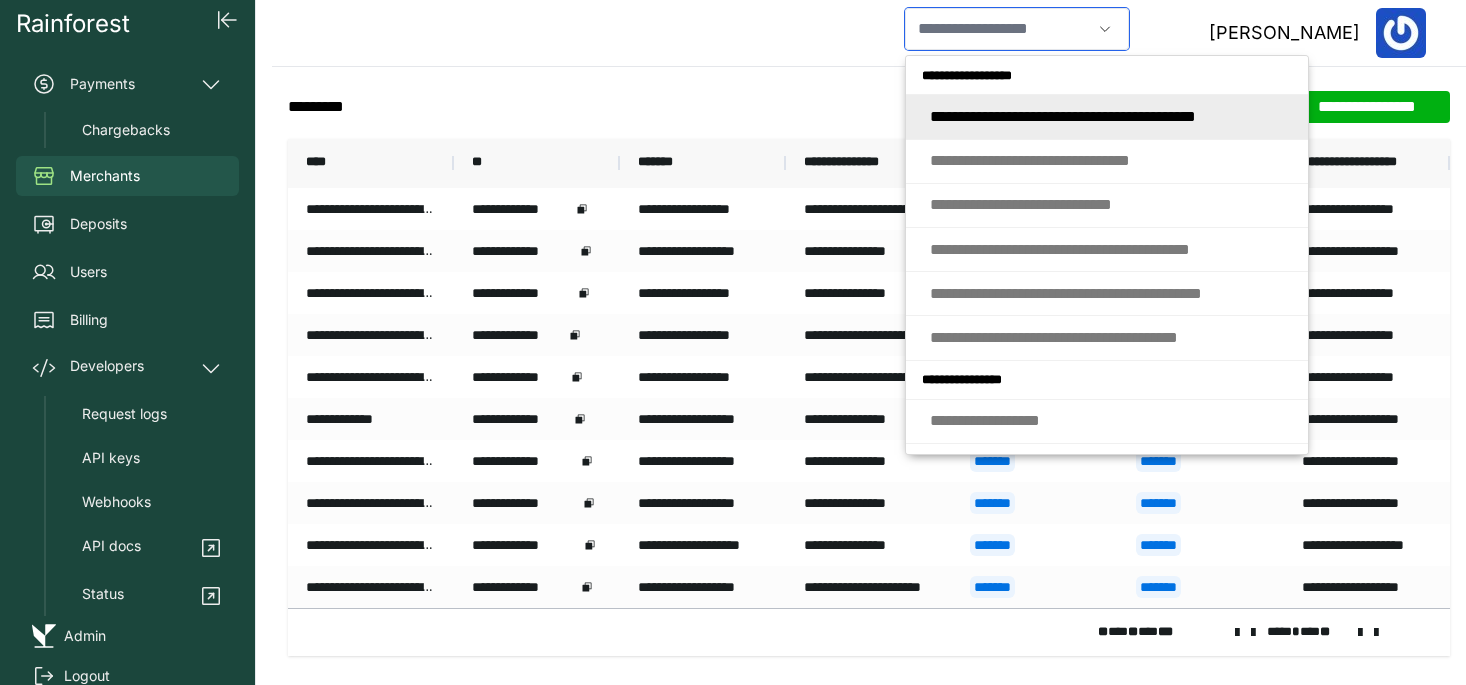 click at bounding box center [998, 29] 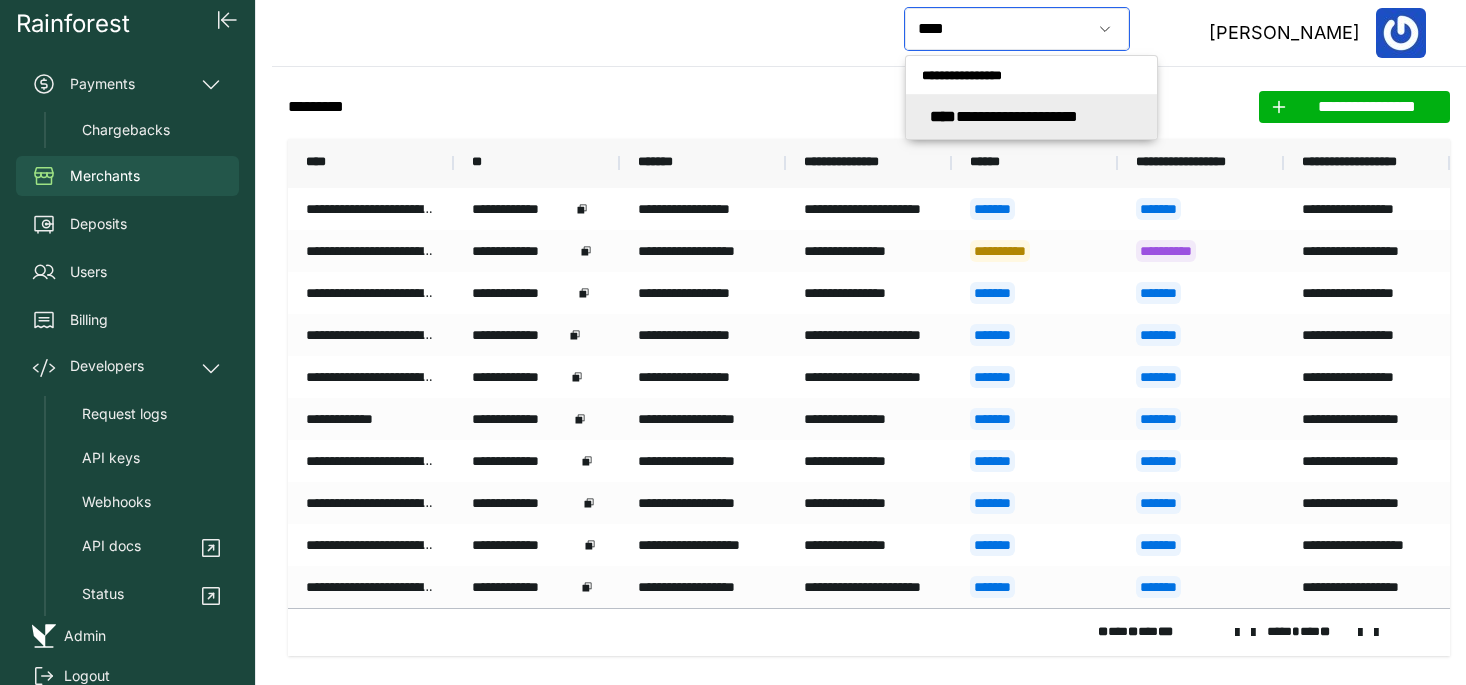 click on "**********" at bounding box center (1004, 116) 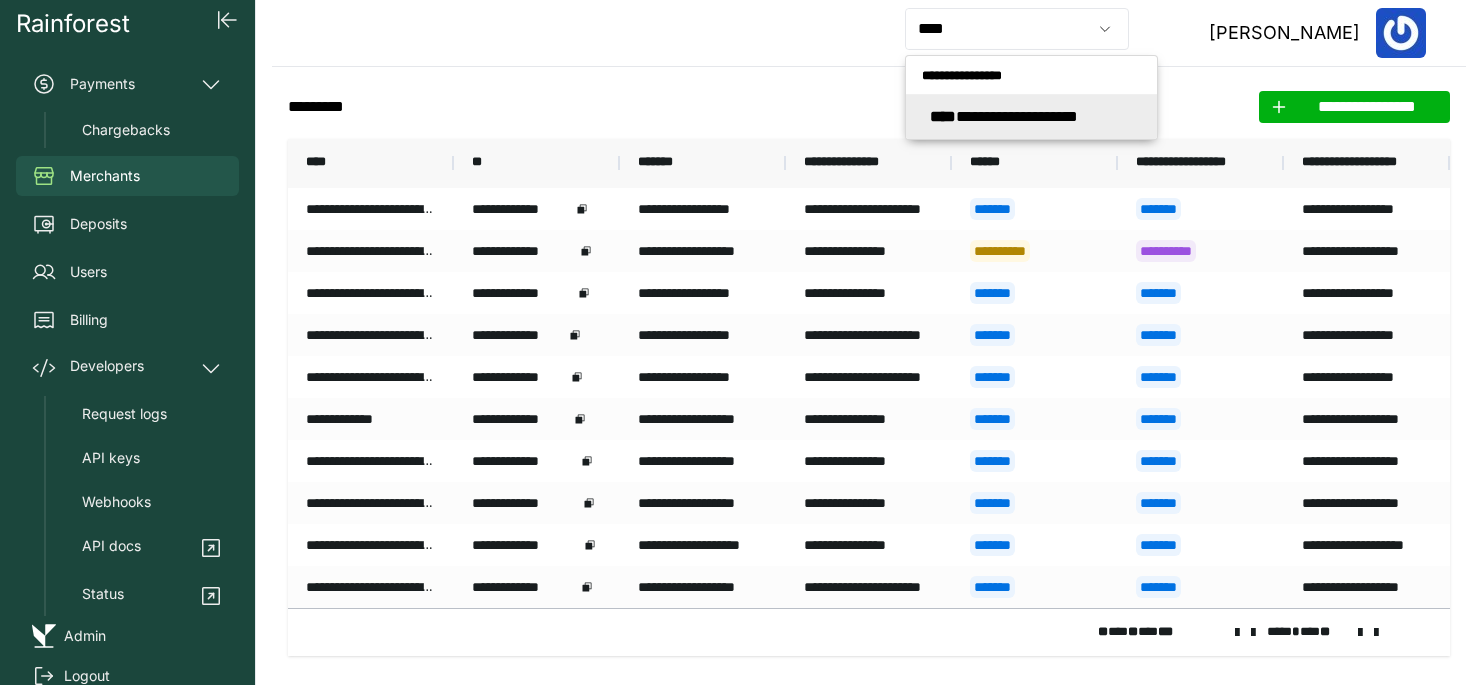 type on "**********" 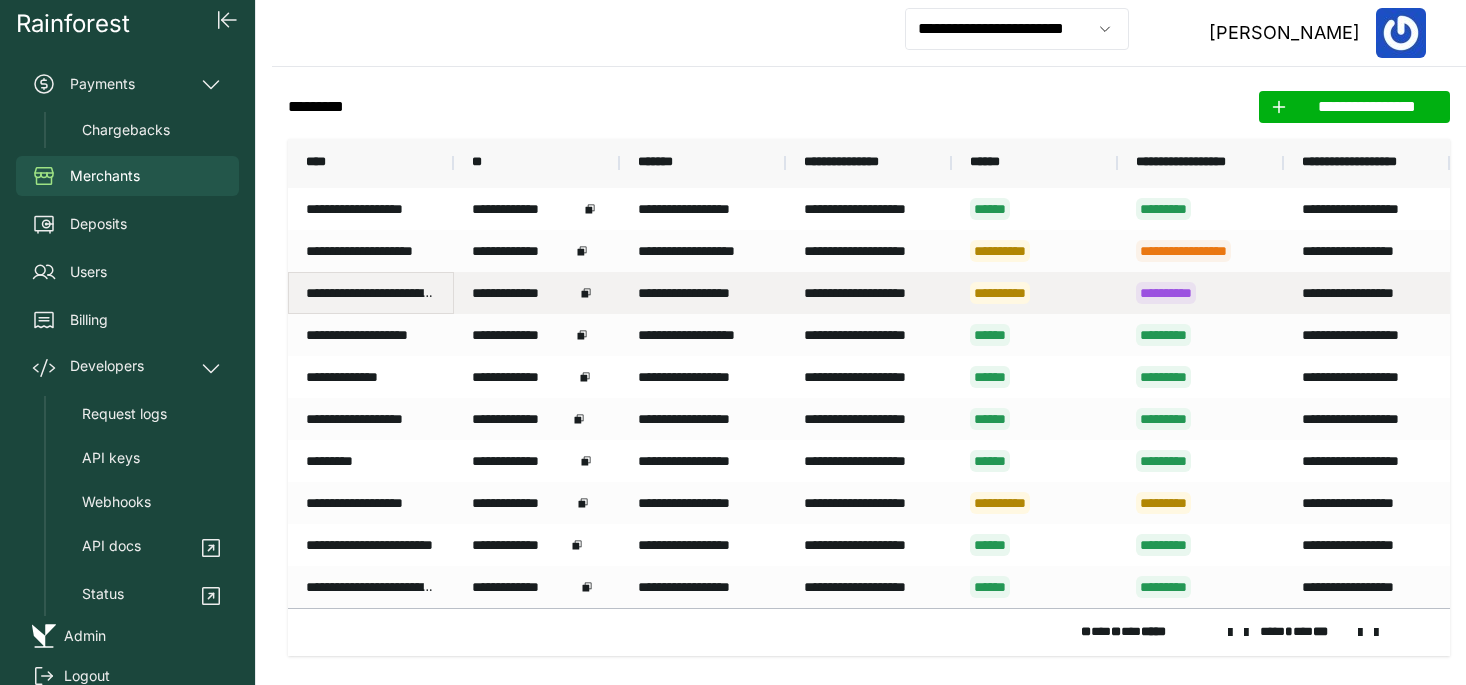 click on "**********" at bounding box center (371, 293) 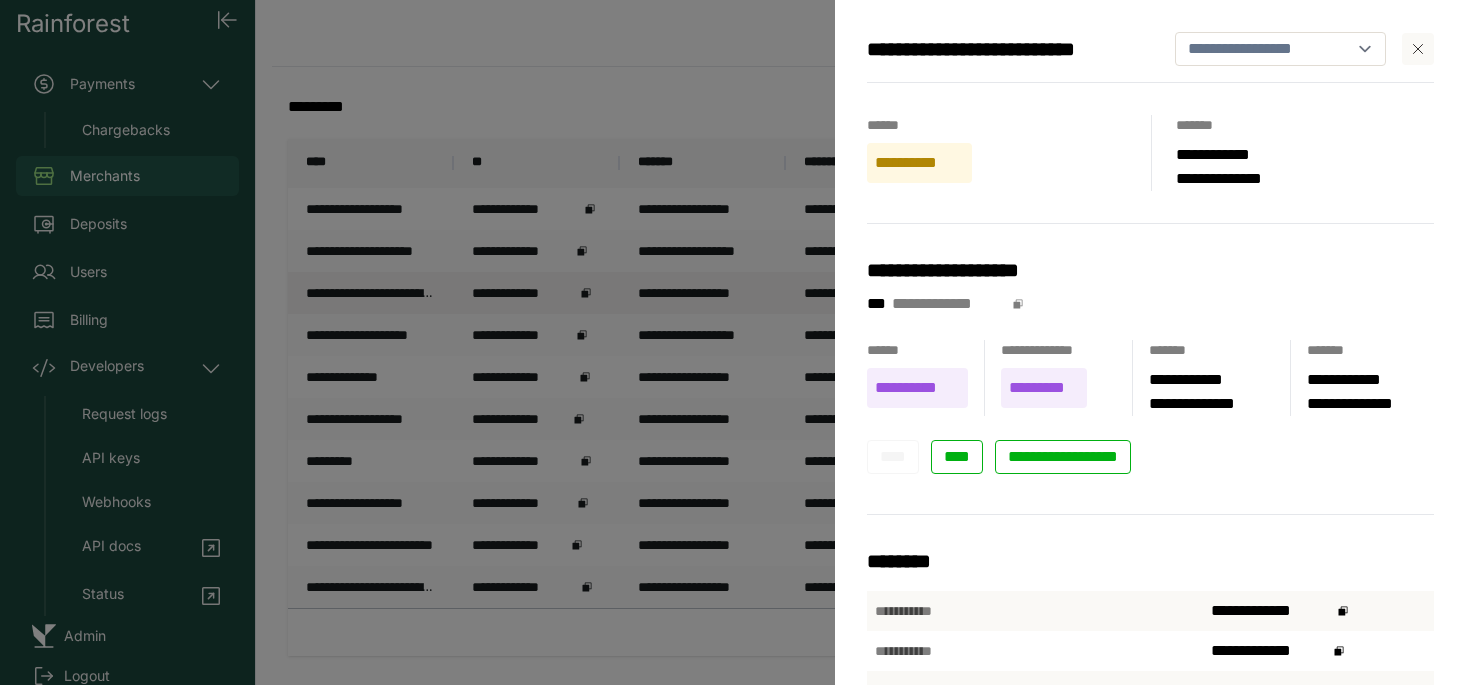 click on "**********" at bounding box center [733, 342] 